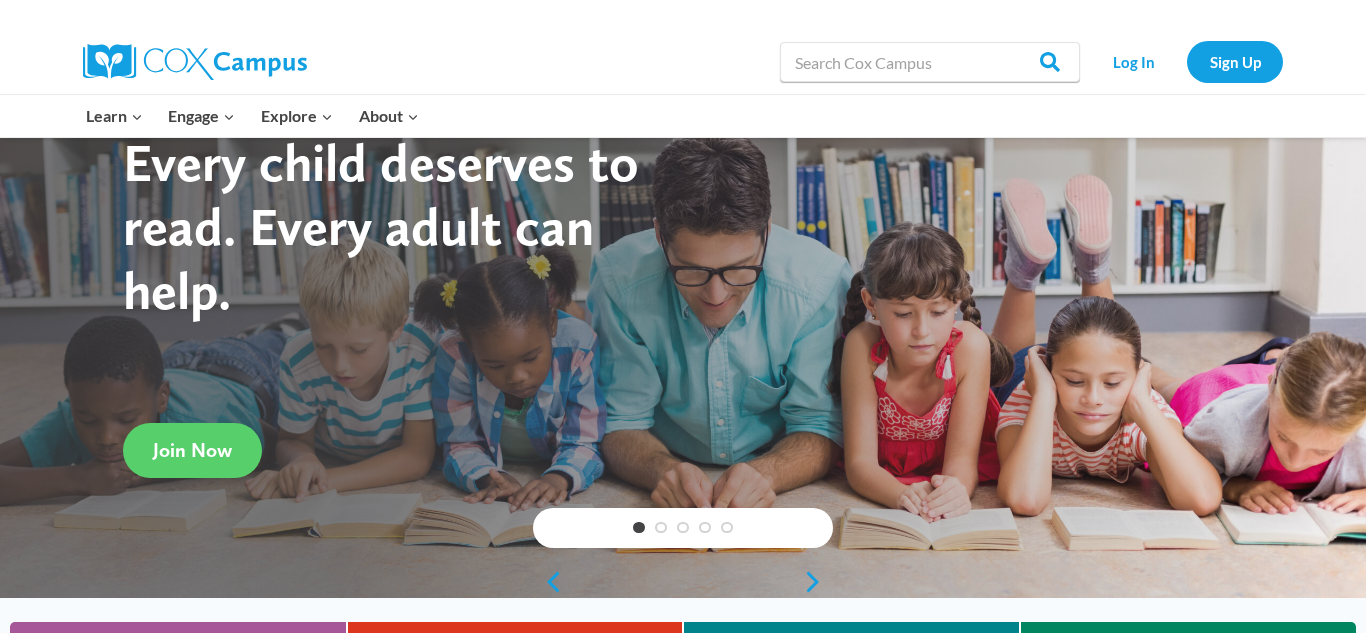 scroll, scrollTop: 86, scrollLeft: 0, axis: vertical 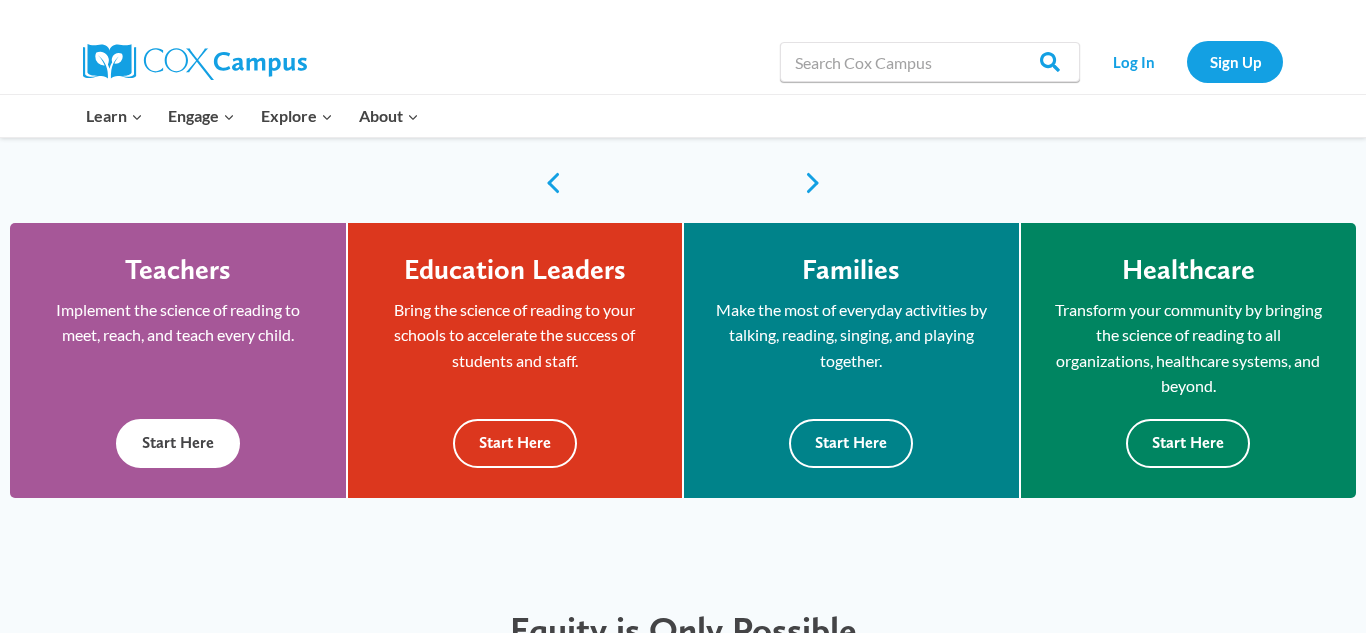 click on "Start Here" at bounding box center (178, 443) 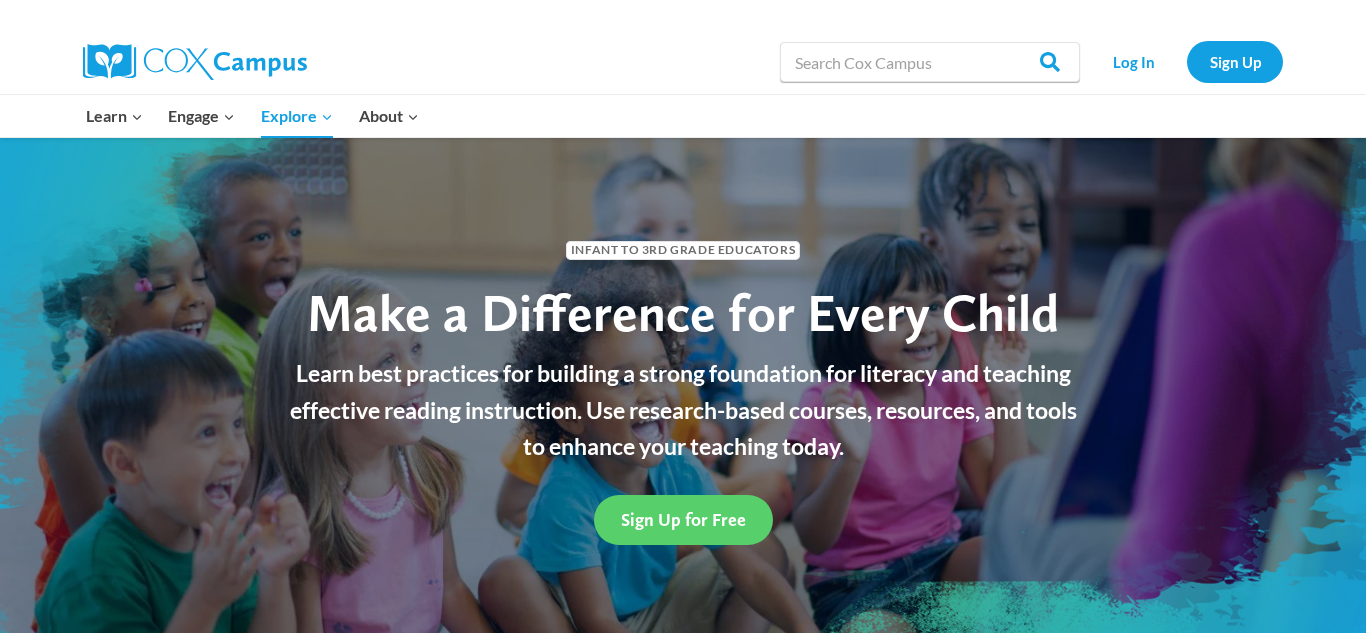 scroll, scrollTop: 0, scrollLeft: 0, axis: both 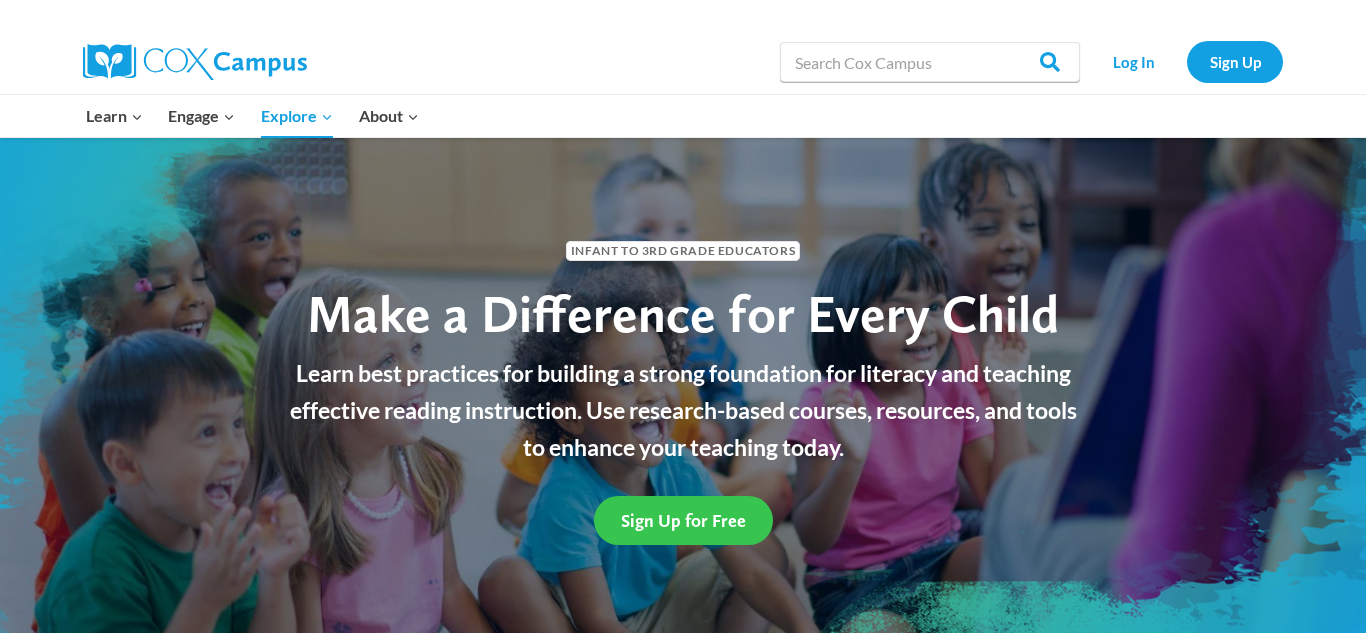 click on "Sign Up for Free" at bounding box center [683, 520] 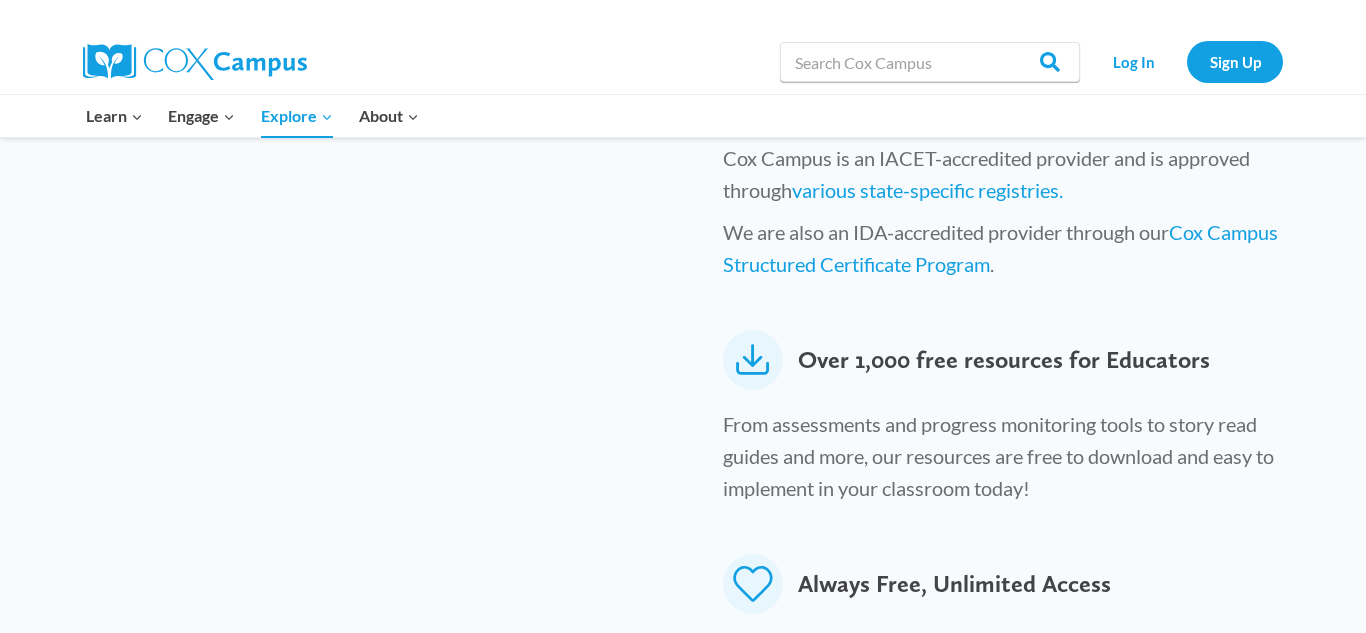 scroll, scrollTop: 963, scrollLeft: 0, axis: vertical 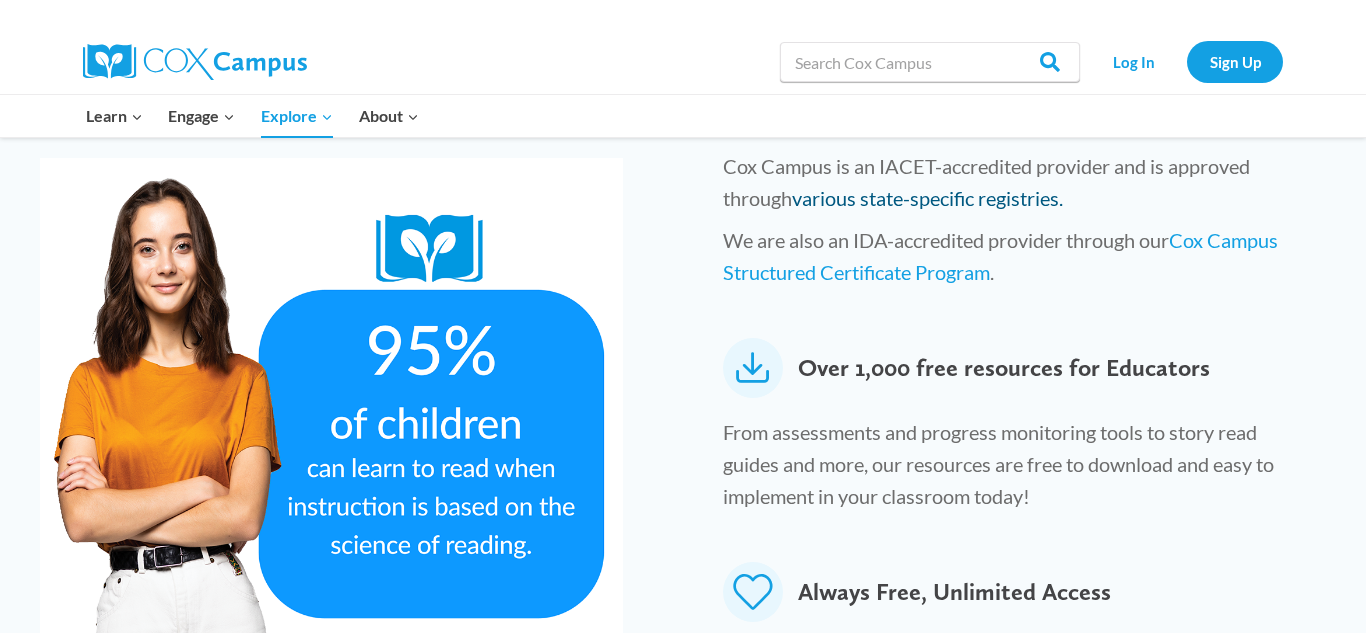click on "various state-specific registries." at bounding box center (927, 198) 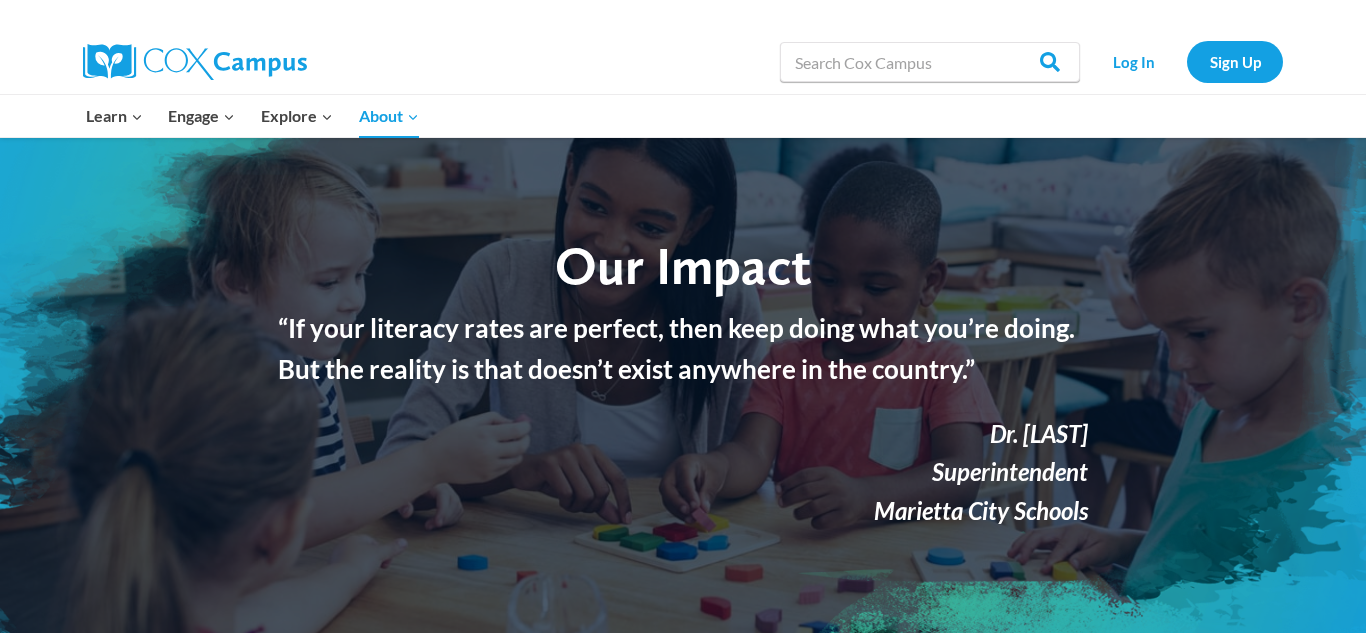 scroll, scrollTop: 0, scrollLeft: 0, axis: both 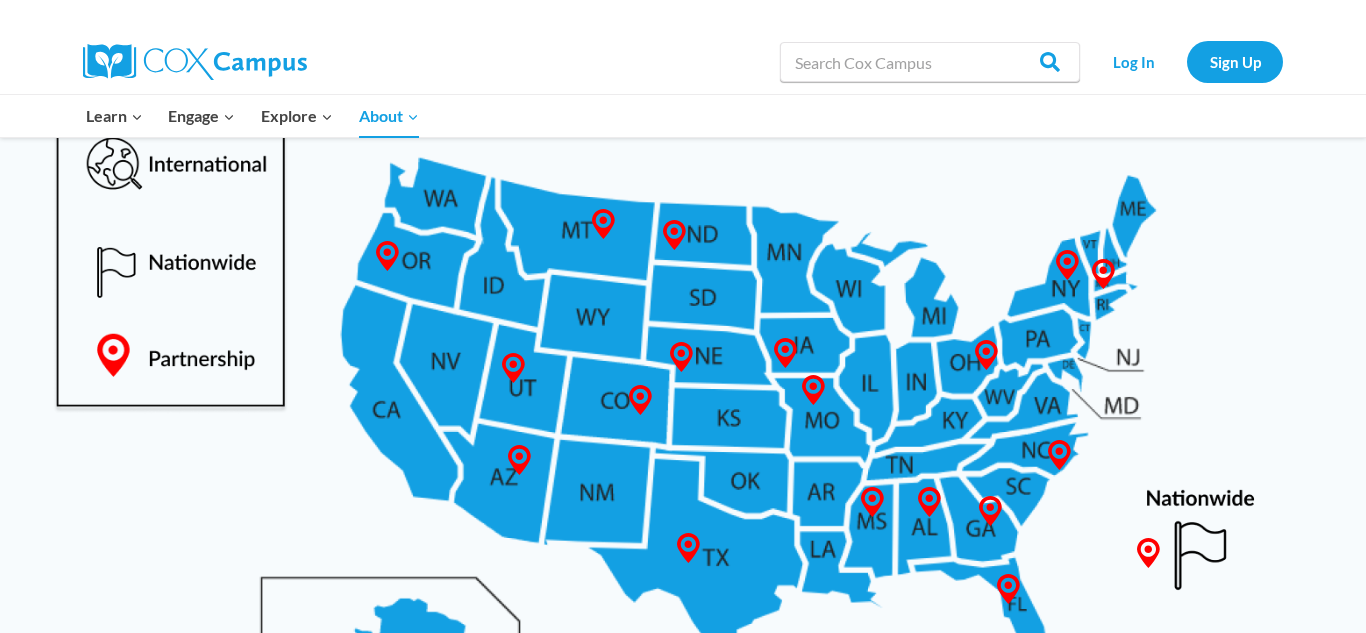 click at bounding box center [683, 413] 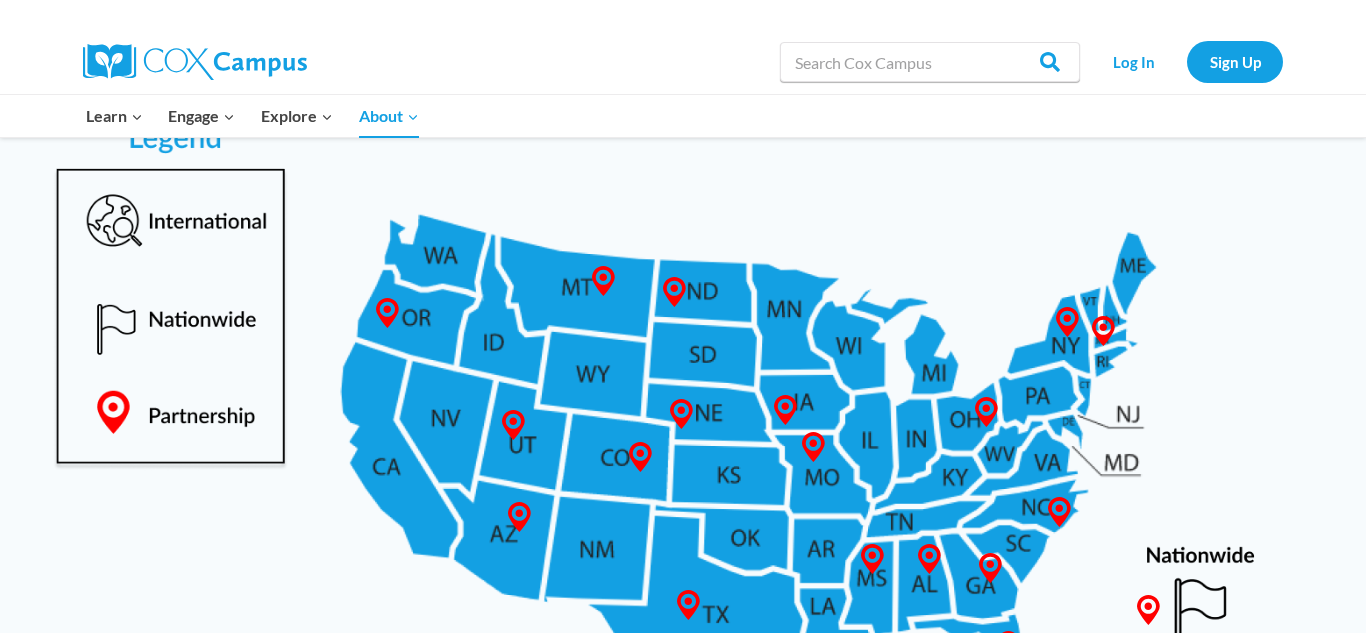 scroll, scrollTop: 966, scrollLeft: 0, axis: vertical 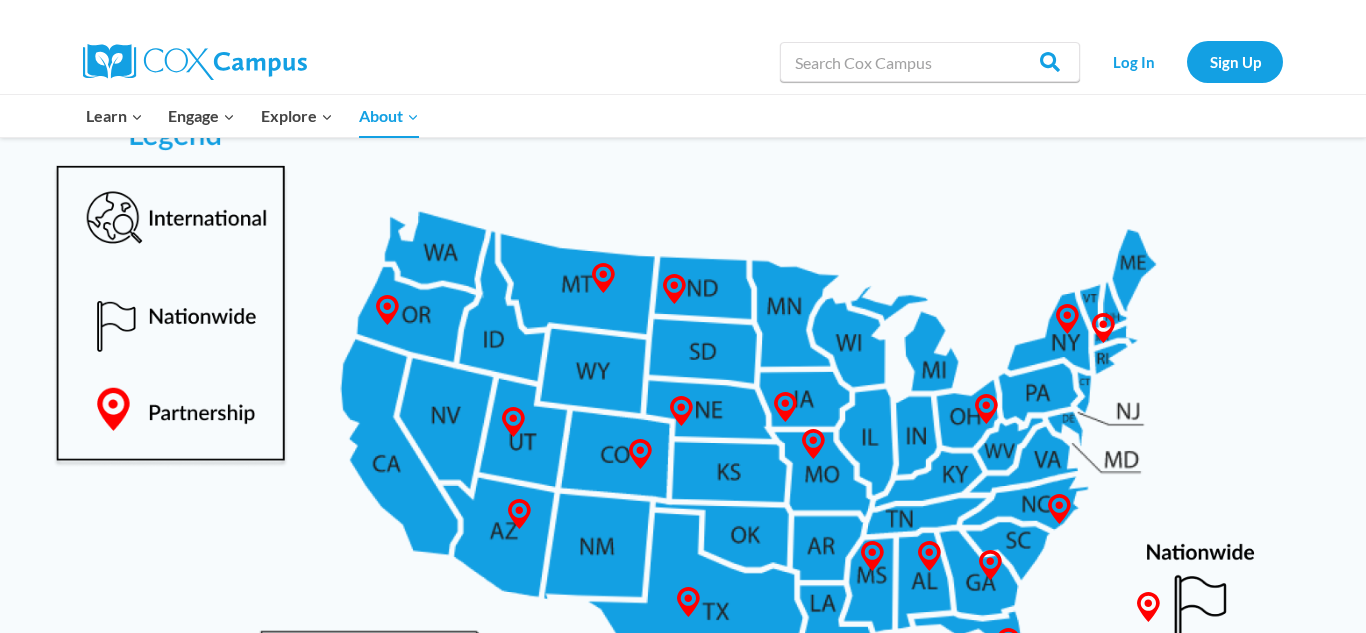 click at bounding box center (683, 467) 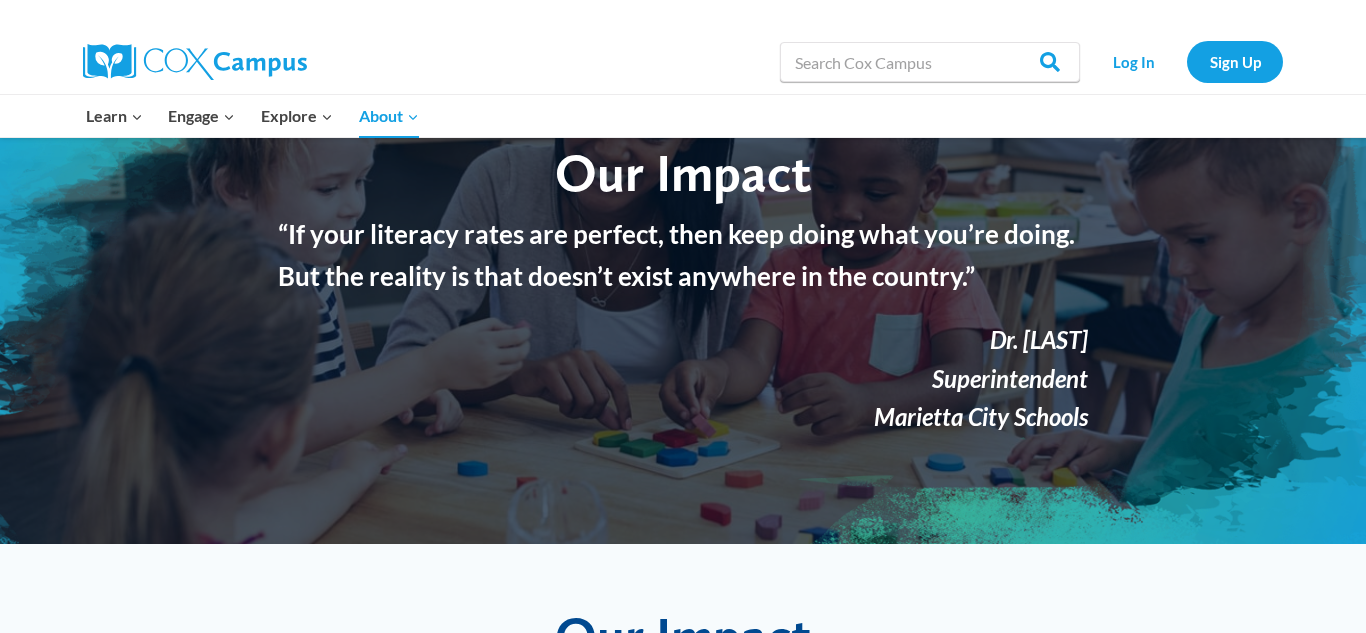 scroll, scrollTop: 0, scrollLeft: 0, axis: both 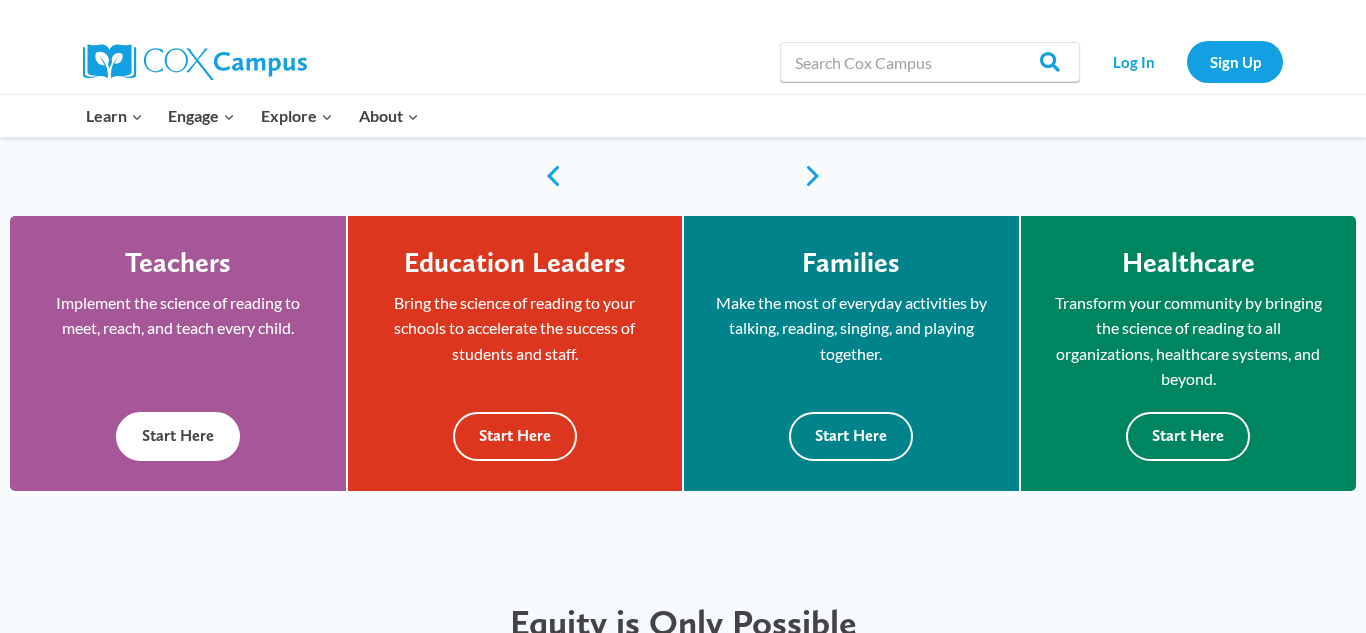 click on "Start Here" at bounding box center [178, 436] 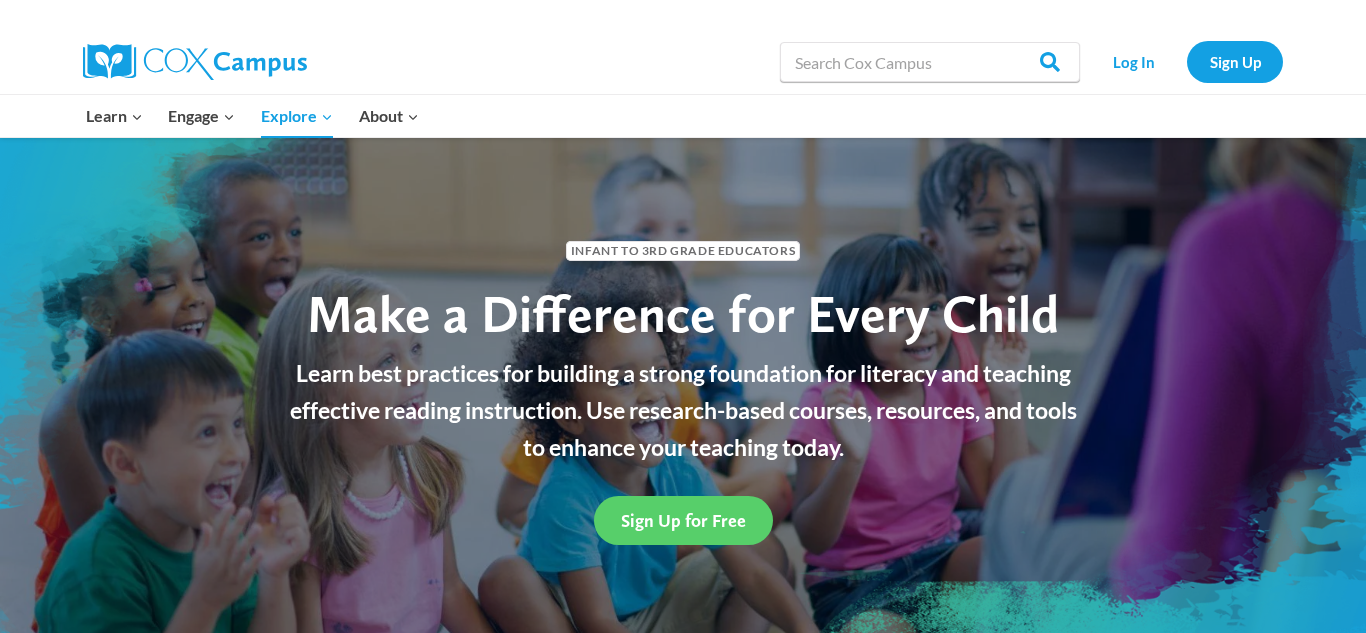 scroll, scrollTop: 0, scrollLeft: 0, axis: both 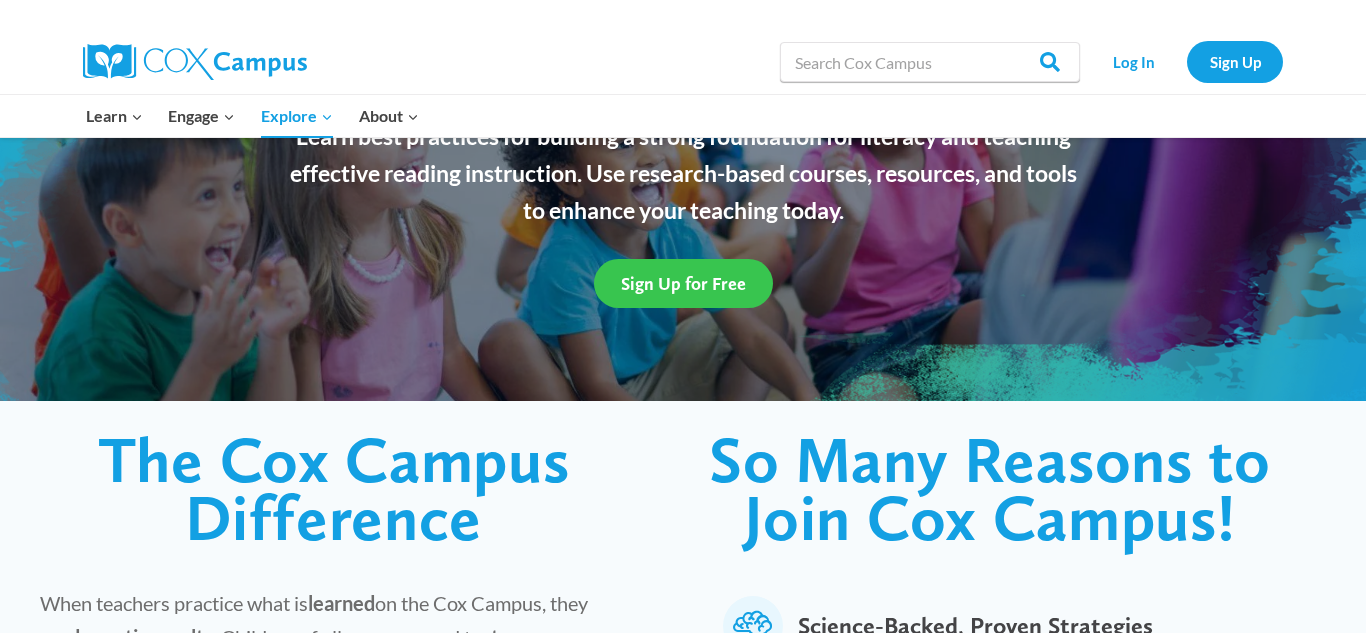 click on "Sign Up for Free" at bounding box center (683, 283) 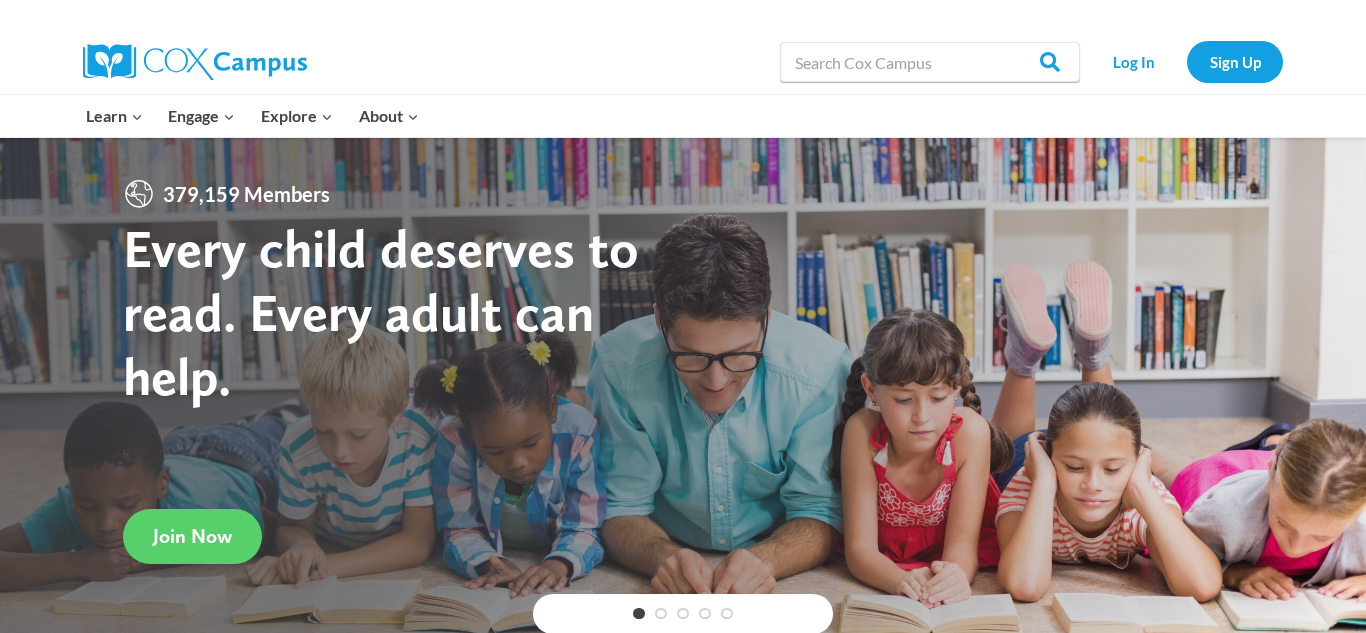 scroll, scrollTop: 0, scrollLeft: 0, axis: both 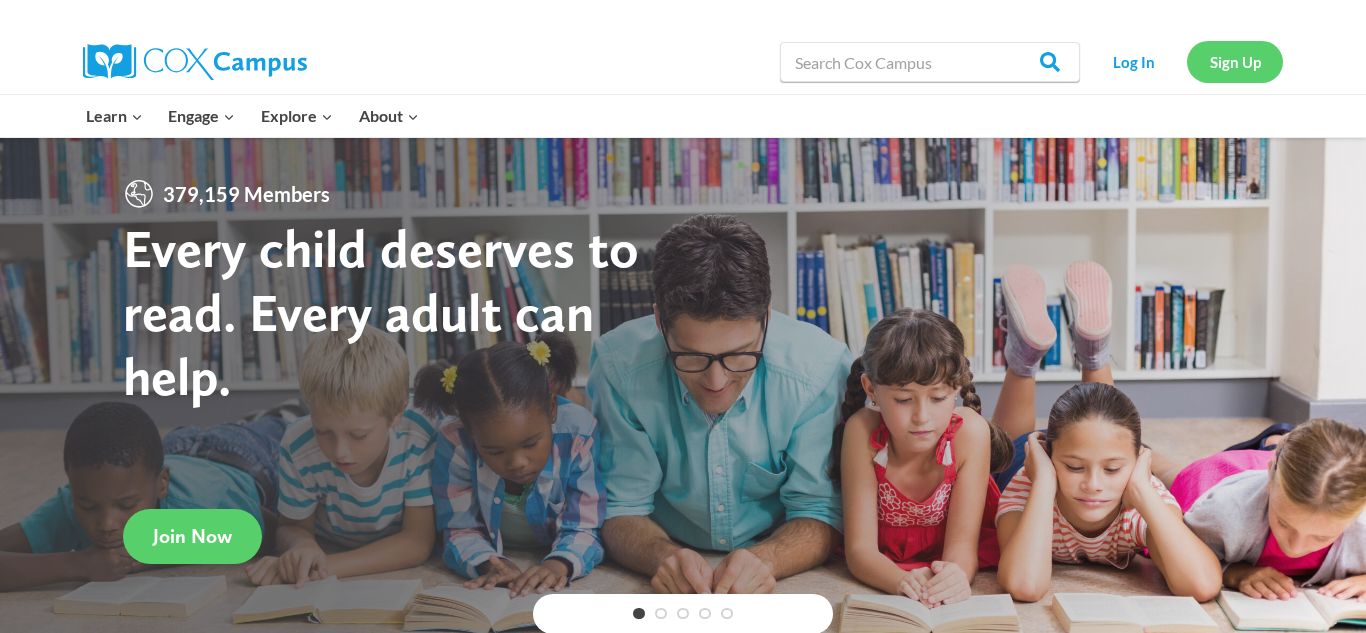 click on "Sign Up" at bounding box center [1235, 61] 